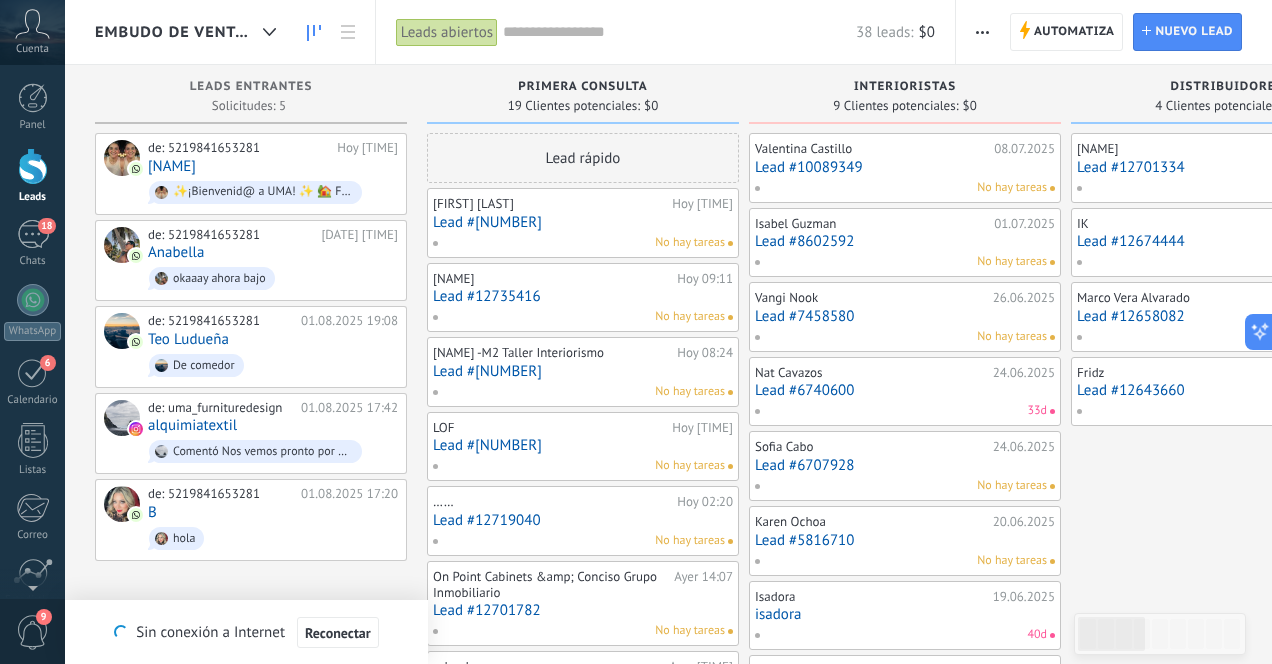 scroll, scrollTop: 0, scrollLeft: 0, axis: both 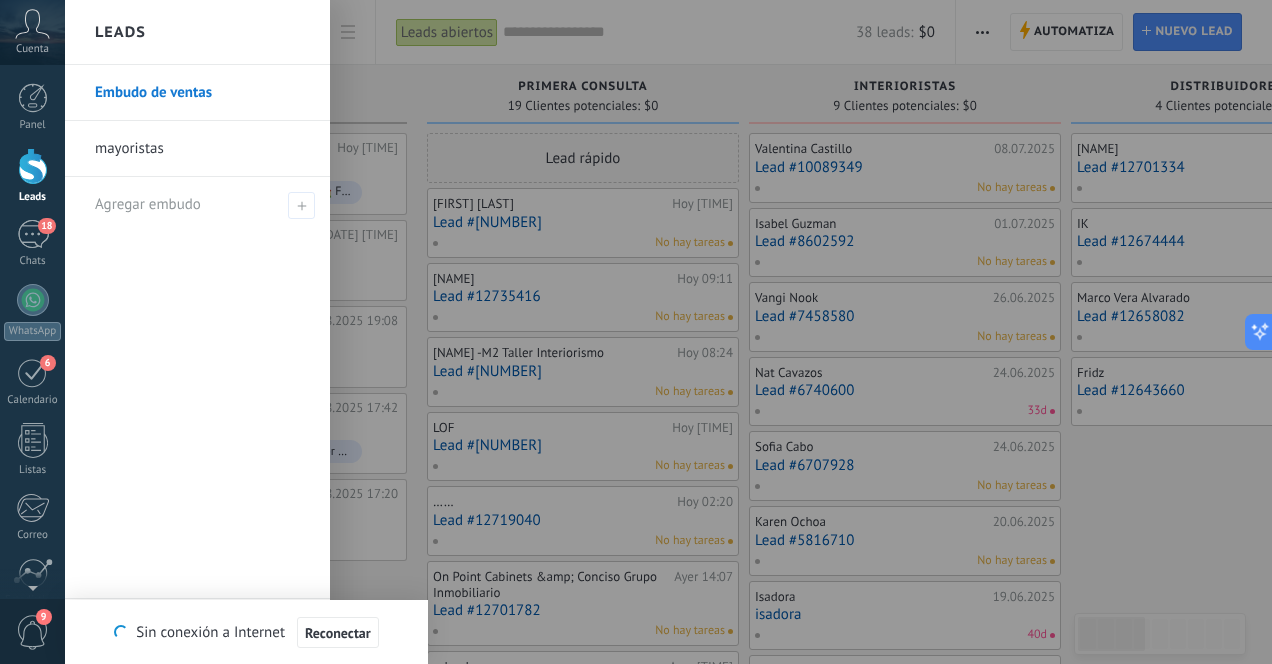 click at bounding box center (33, 166) 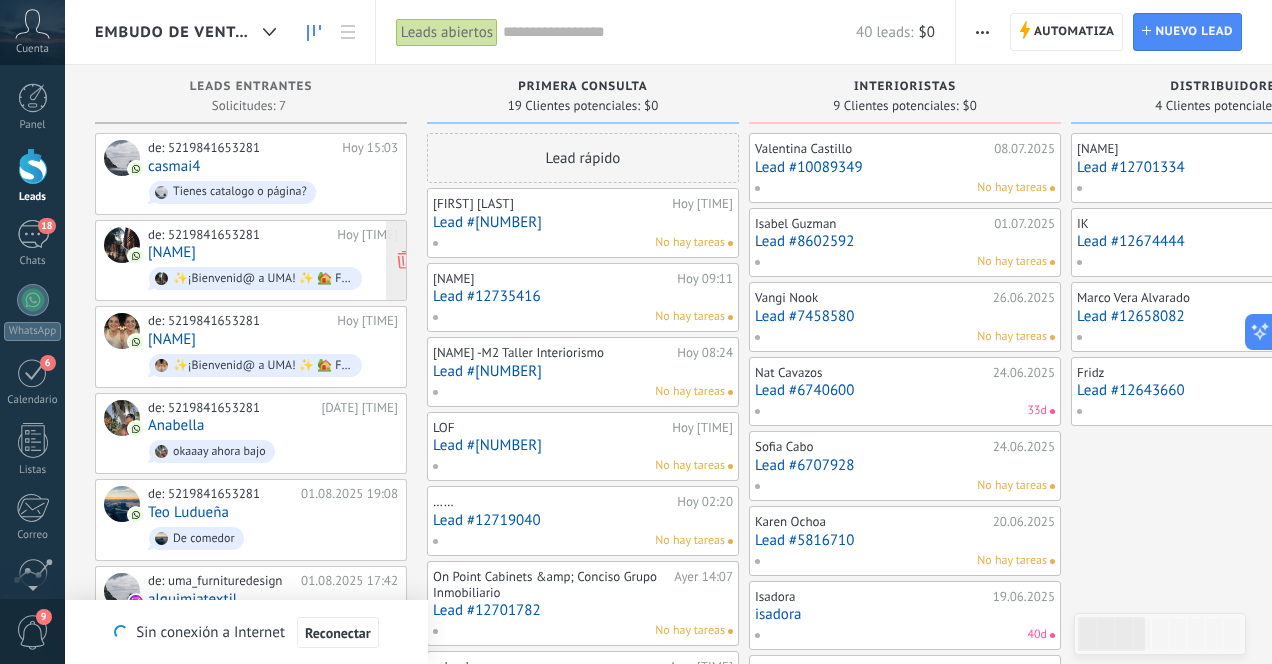 click on "de: [PHONE] Hoy [TIME] [NAME] ✨¡Bienvenid@ a UMA! ✨
🏡 Fabricabtes de muebles y decoración artesanal 💫
Diseñamos y fabricamos las piezas q tu tienda o proyecto necesita!!
¿Qué podemos hacer por ti hoy 🙌?" at bounding box center [273, 261] 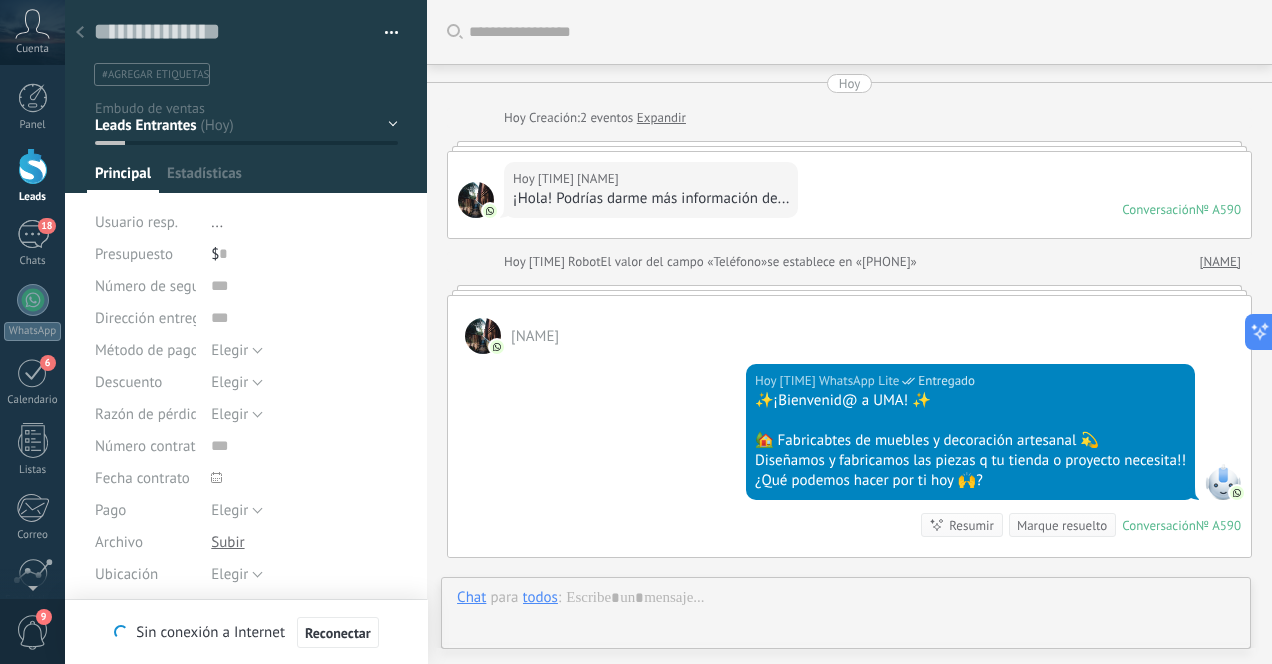 type on "**********" 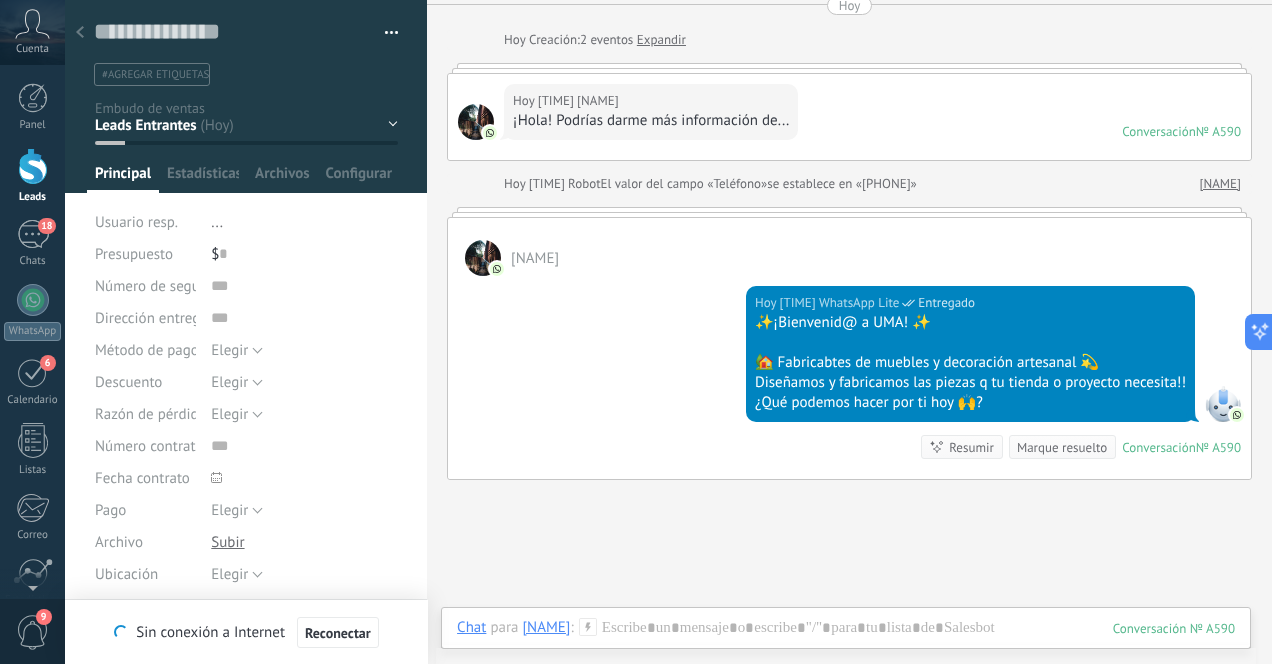 scroll, scrollTop: 242, scrollLeft: 0, axis: vertical 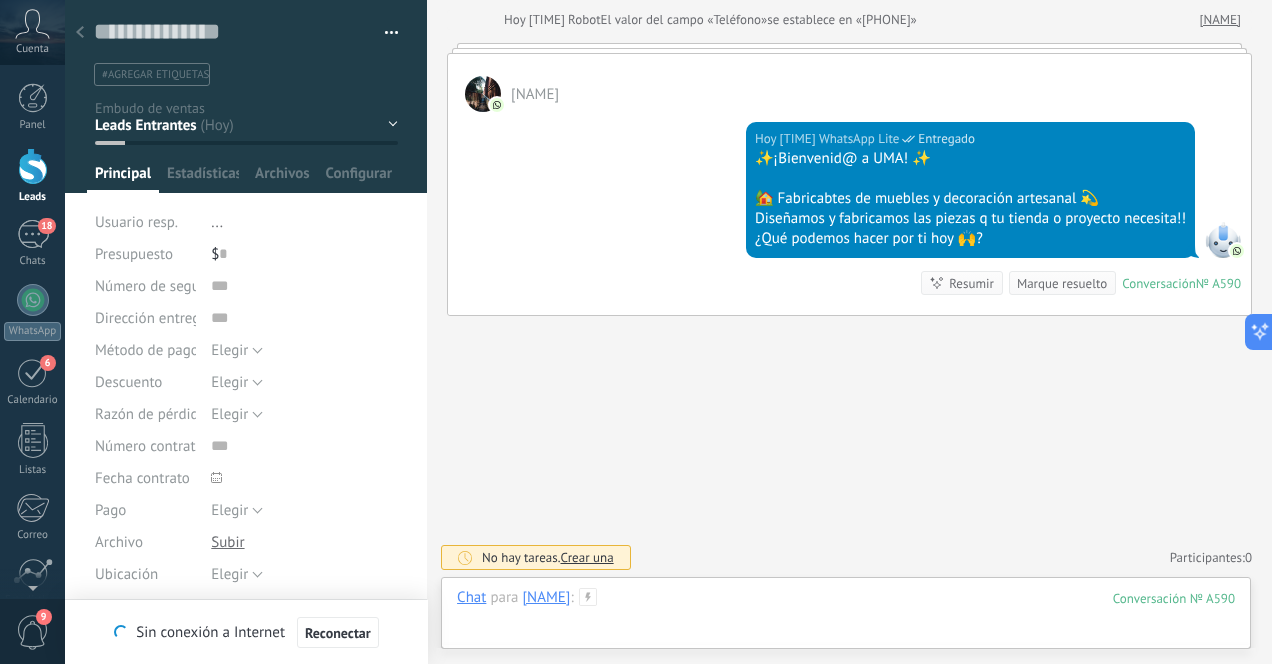 click at bounding box center [846, 618] 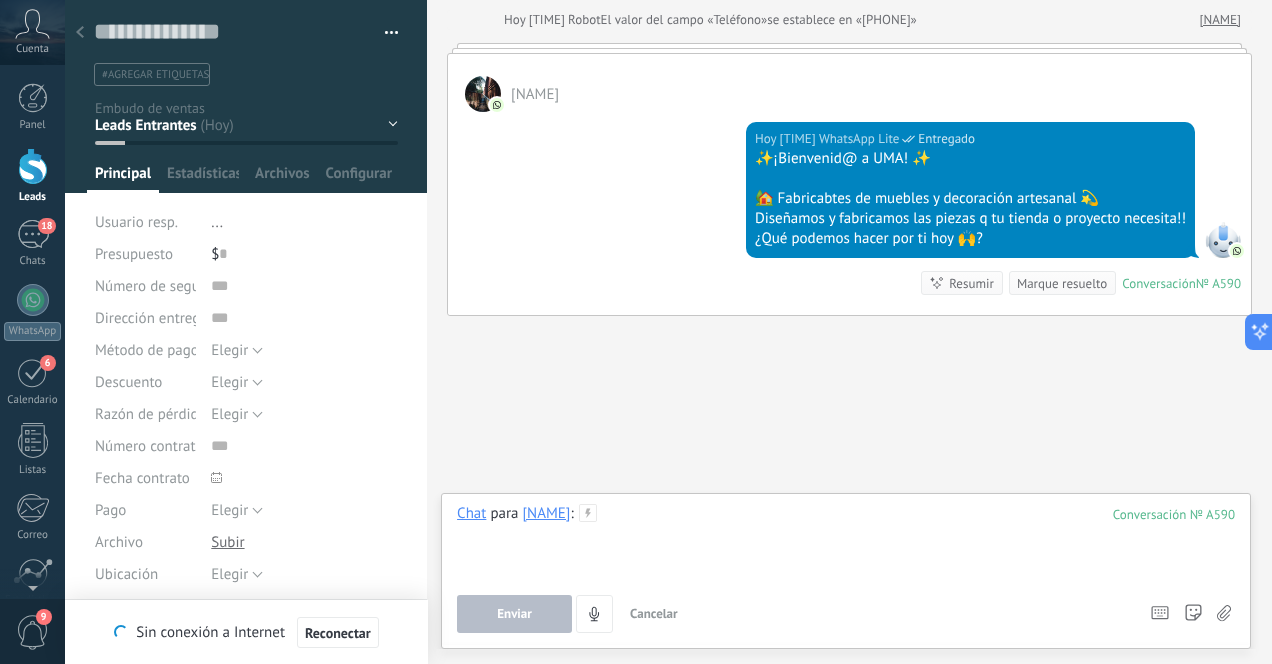 type 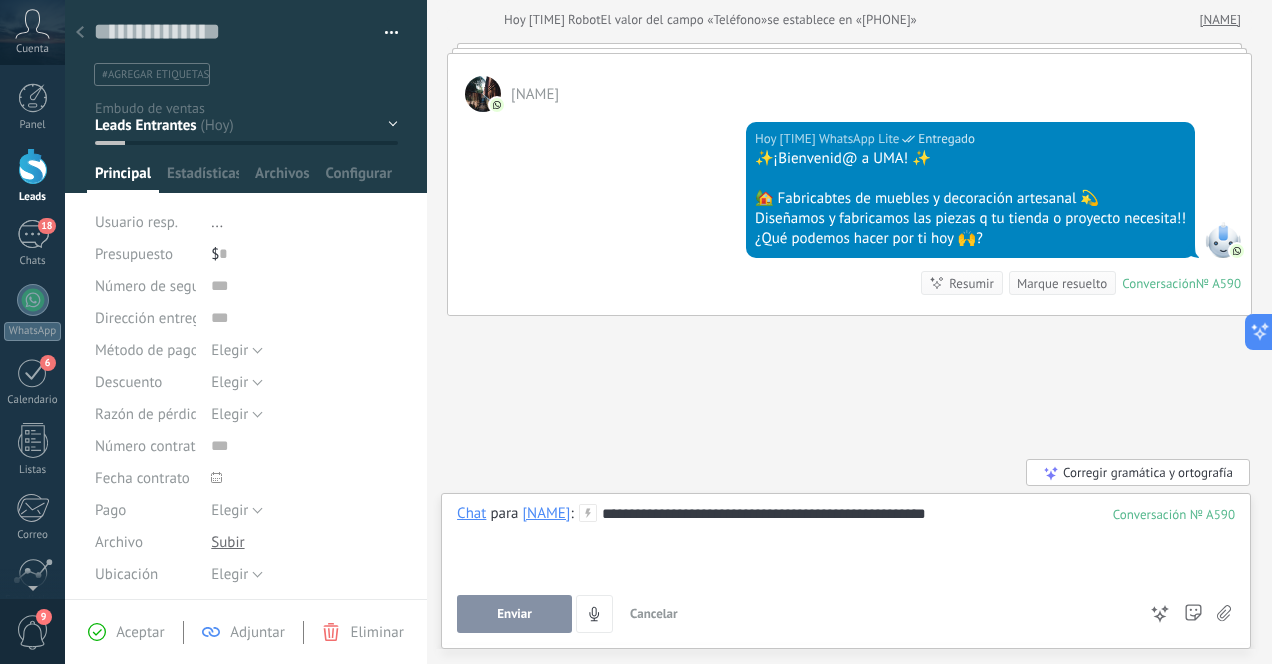 click on "Enviar" at bounding box center [514, 614] 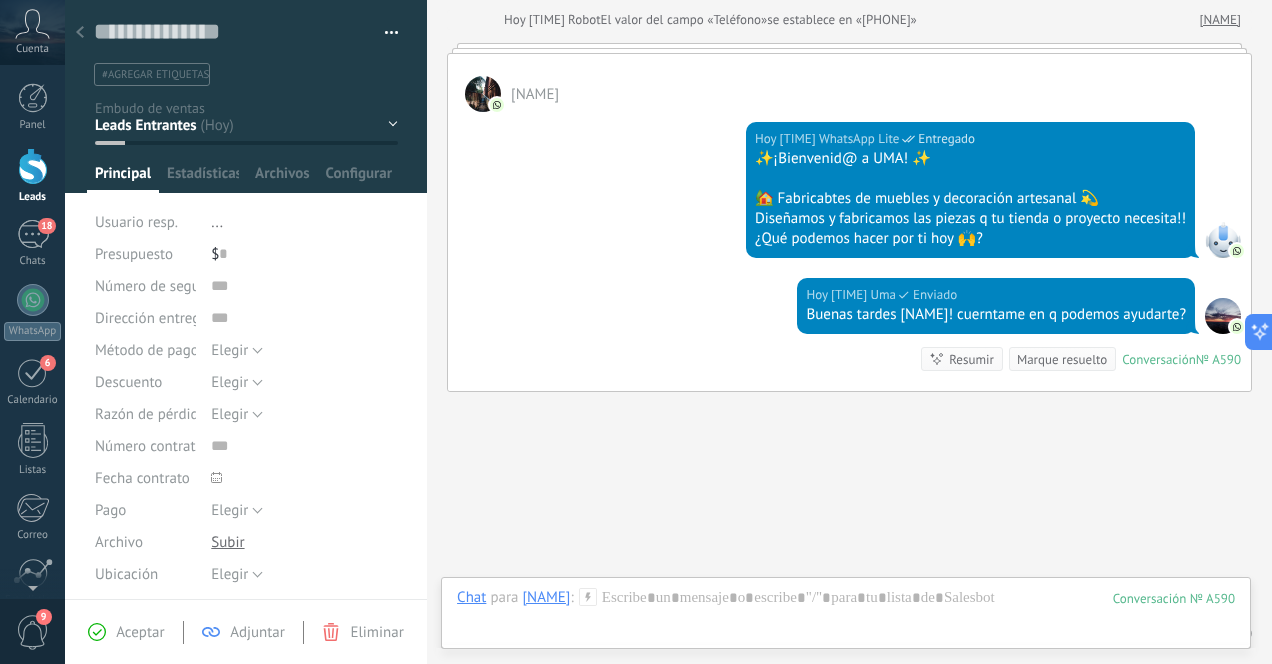 scroll, scrollTop: 318, scrollLeft: 0, axis: vertical 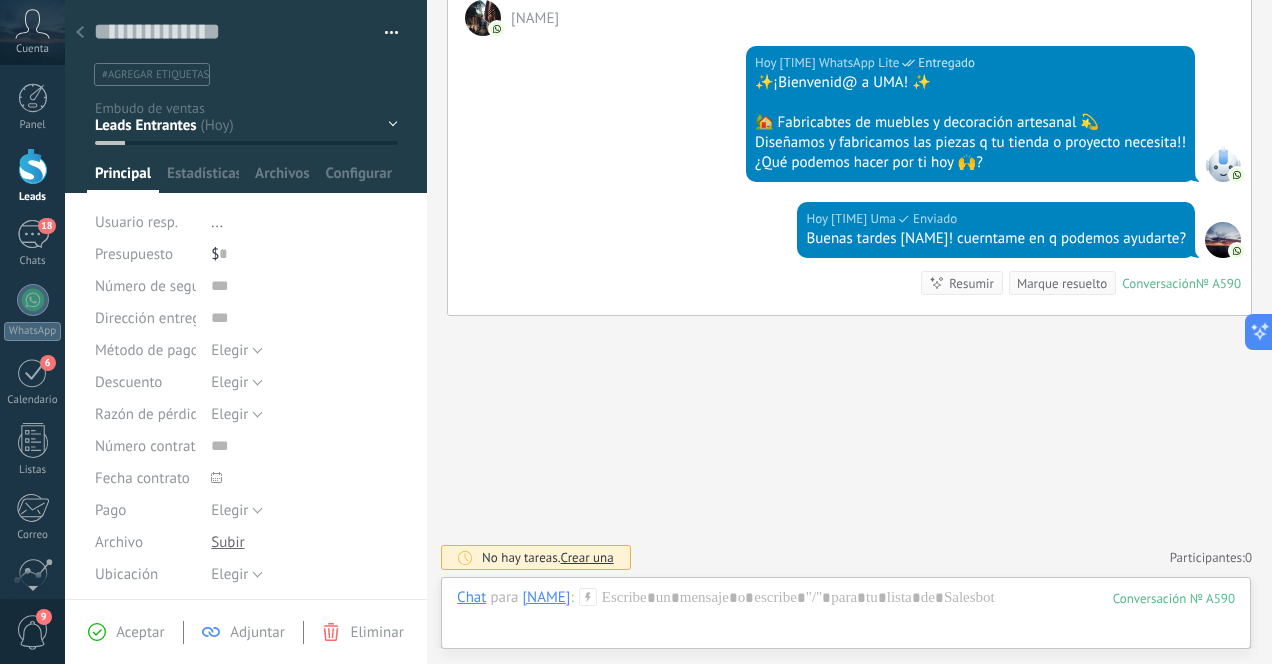 click at bounding box center (80, 33) 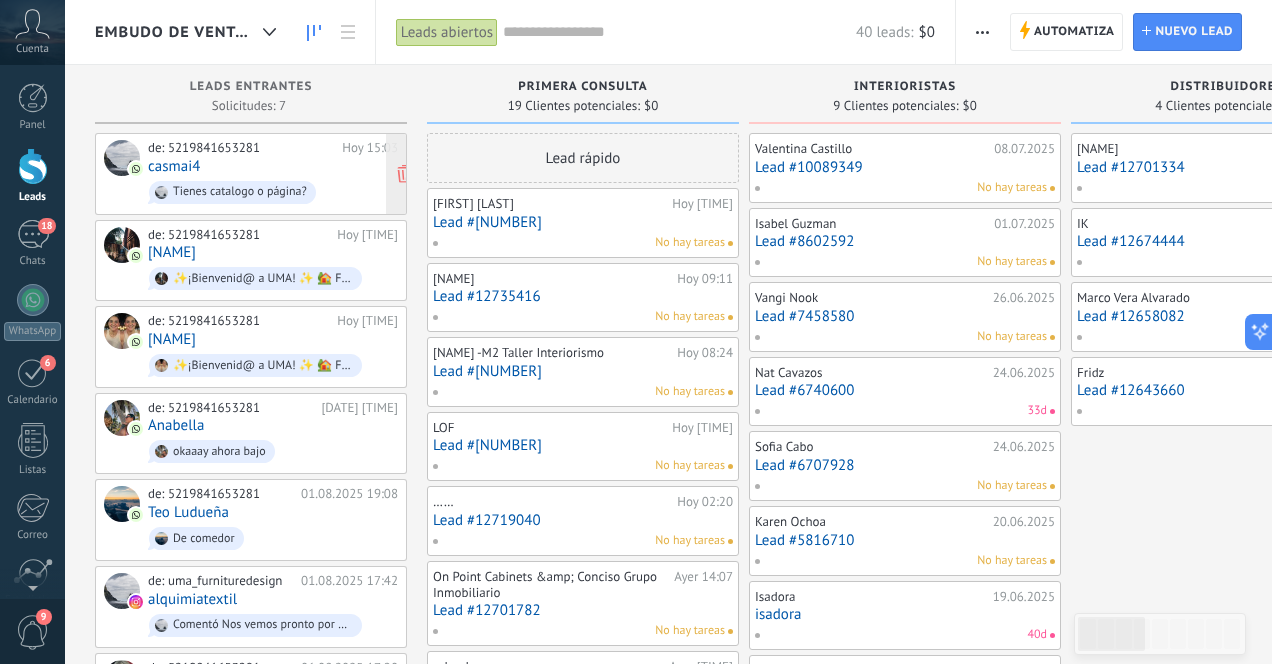 click on "de: [PHONE] Hoy [TIME] [NAME] Tienes catalogo o página?" at bounding box center (273, 174) 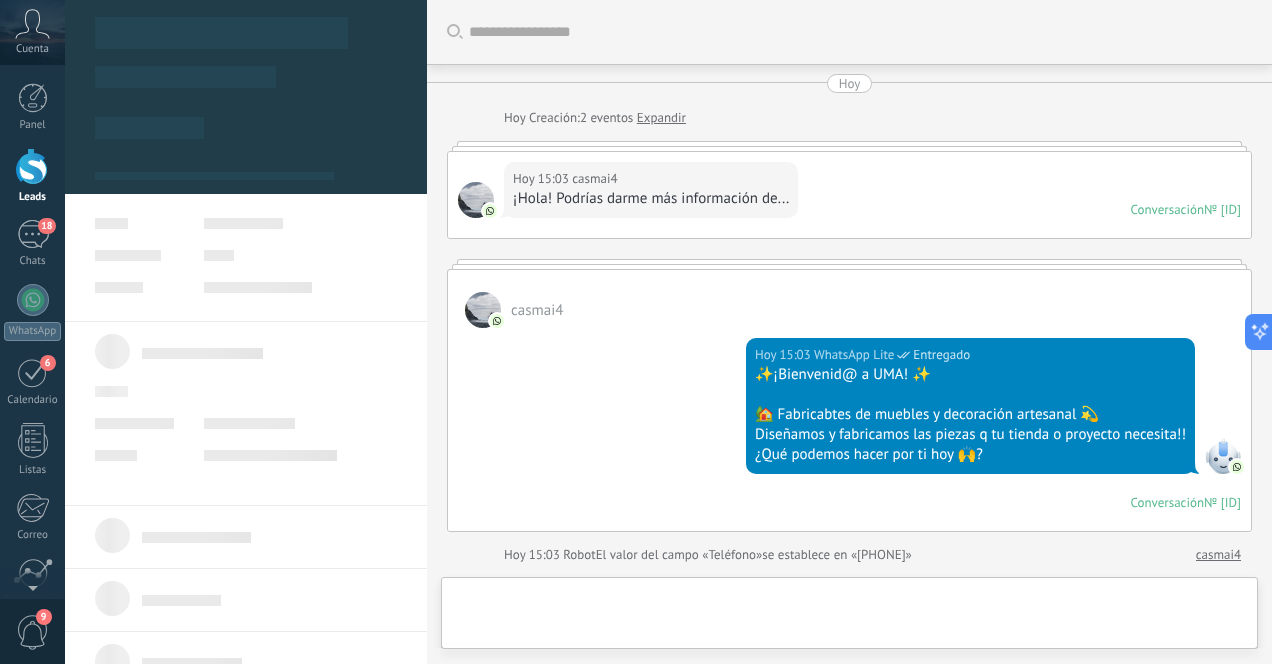 type on "**********" 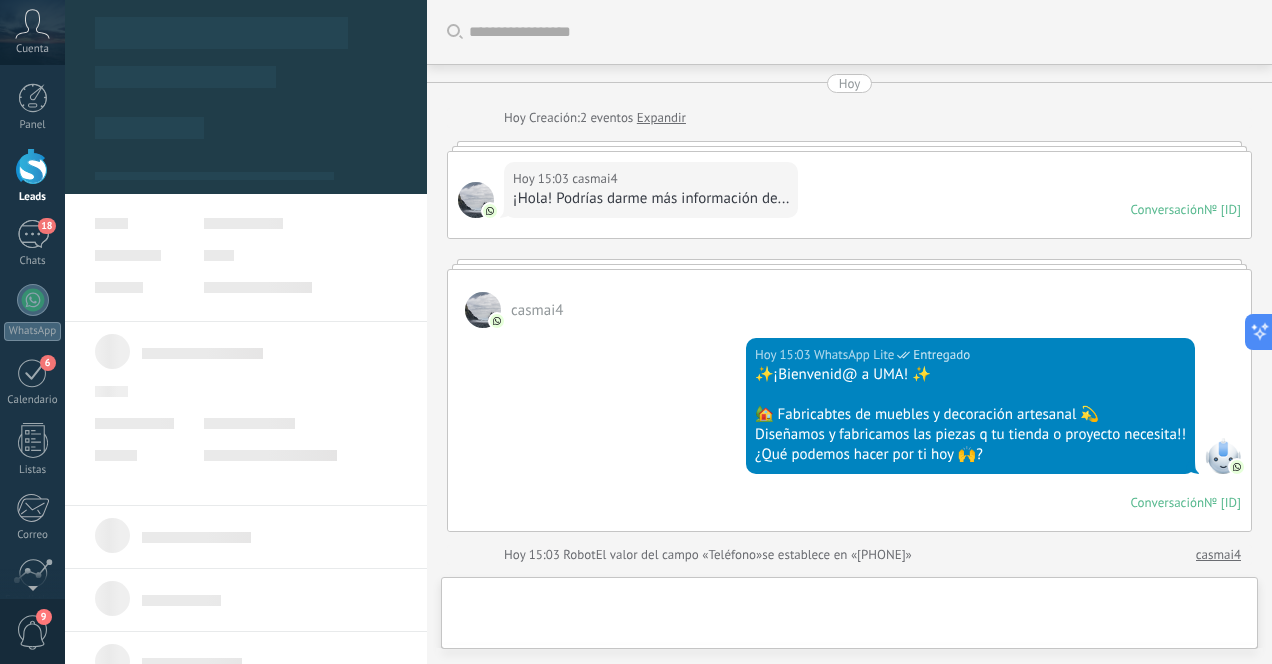 scroll, scrollTop: 360, scrollLeft: 0, axis: vertical 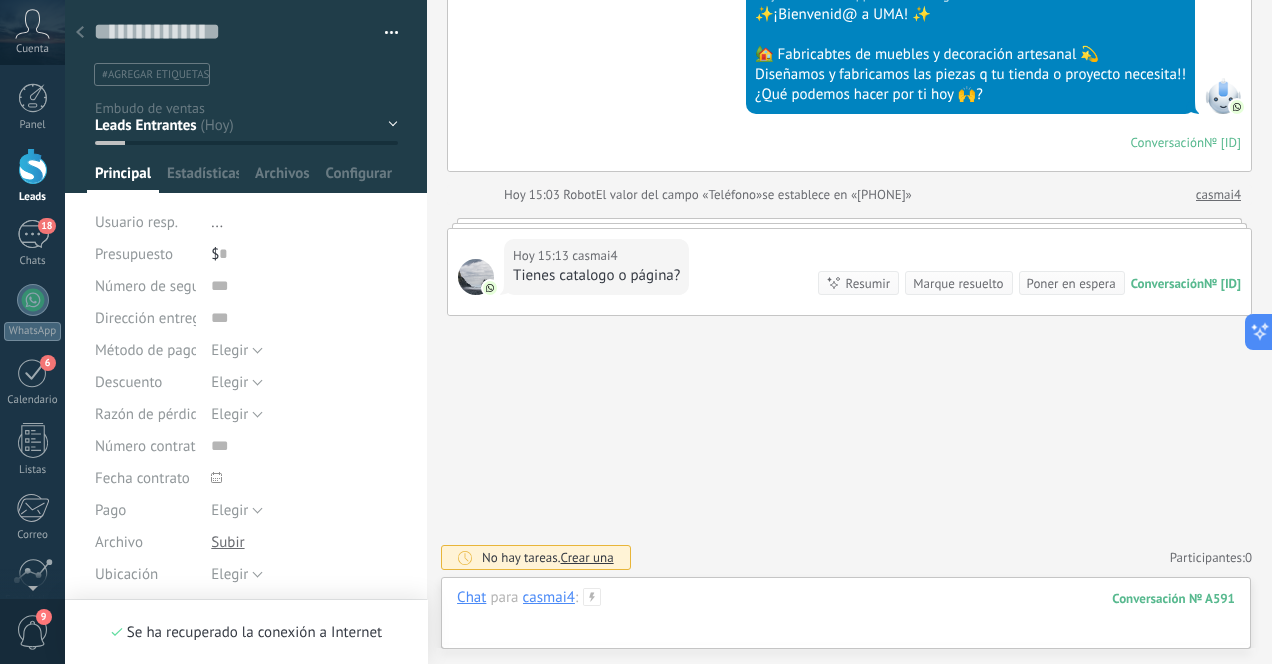 click at bounding box center [846, 618] 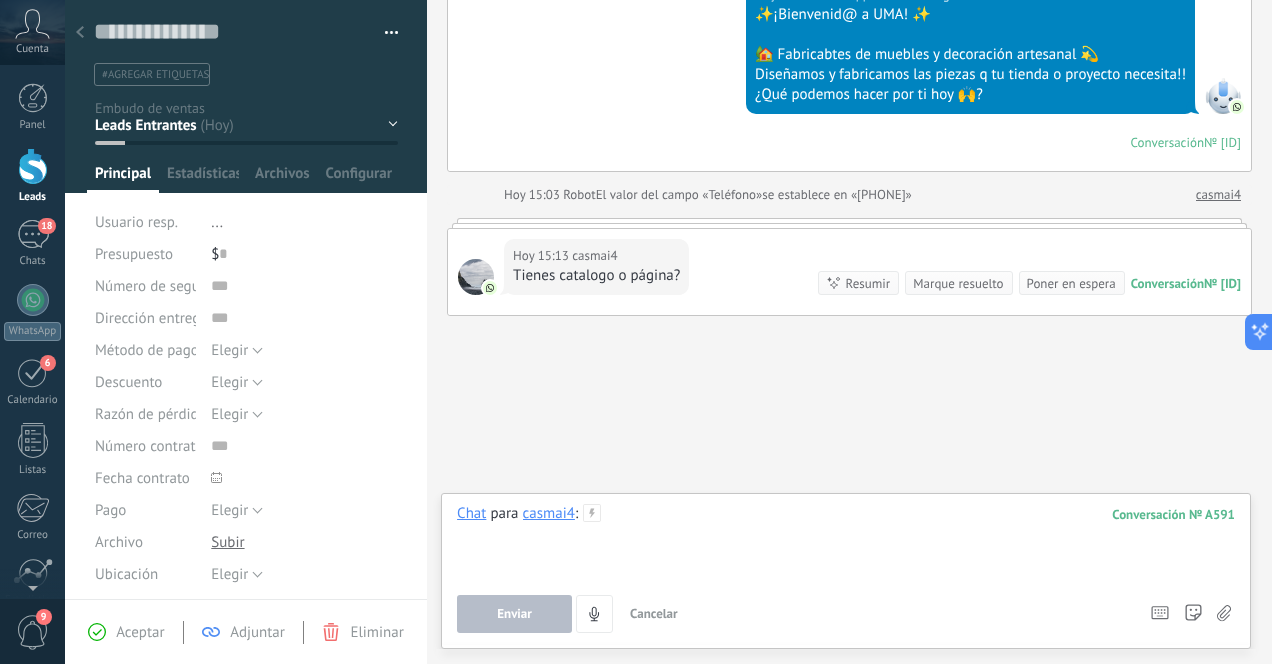 type 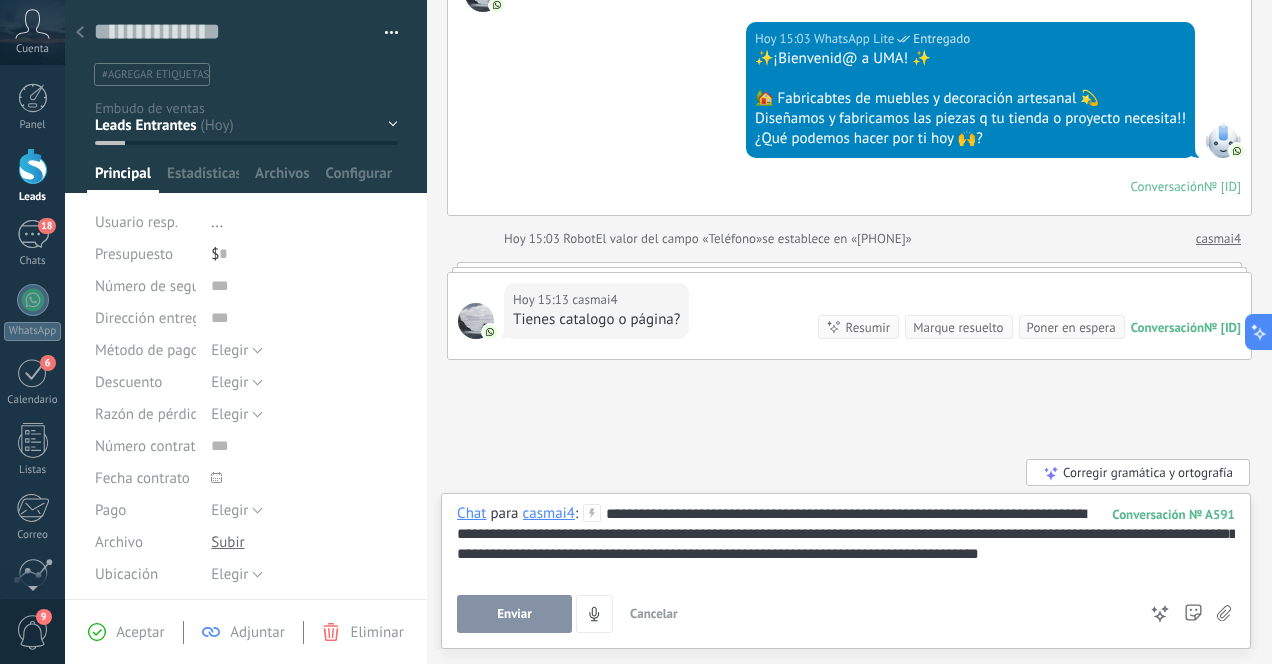 scroll, scrollTop: 360, scrollLeft: 0, axis: vertical 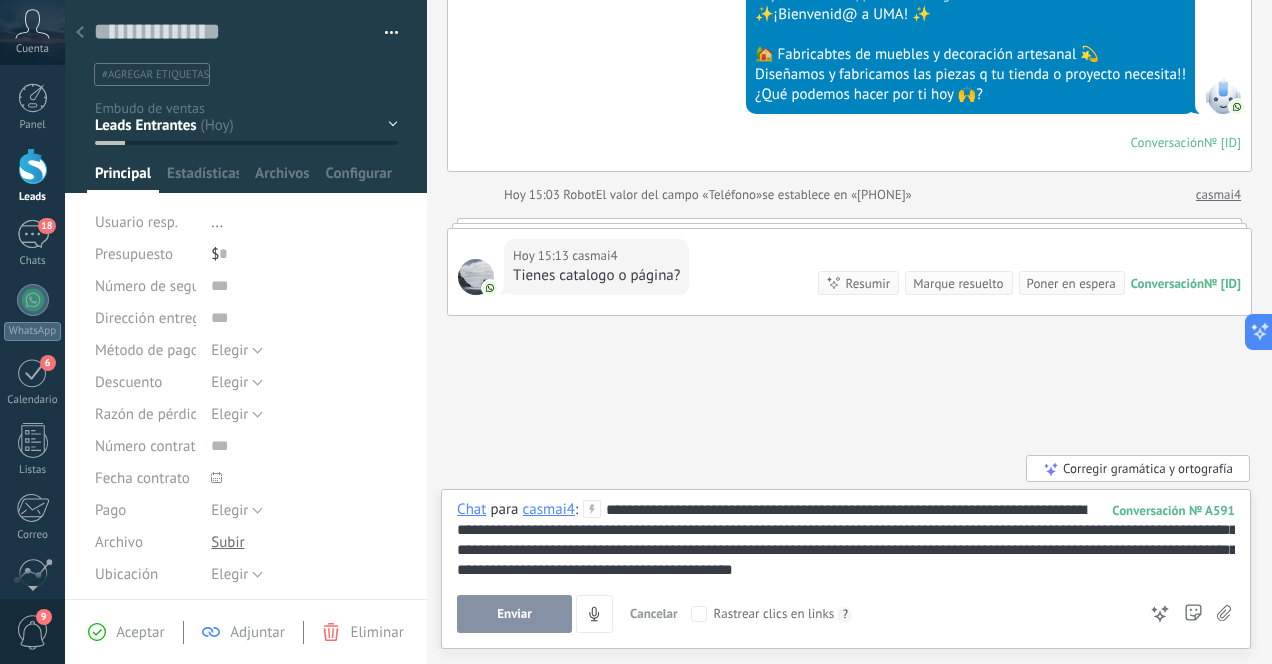 click on "Enviar" at bounding box center [514, 614] 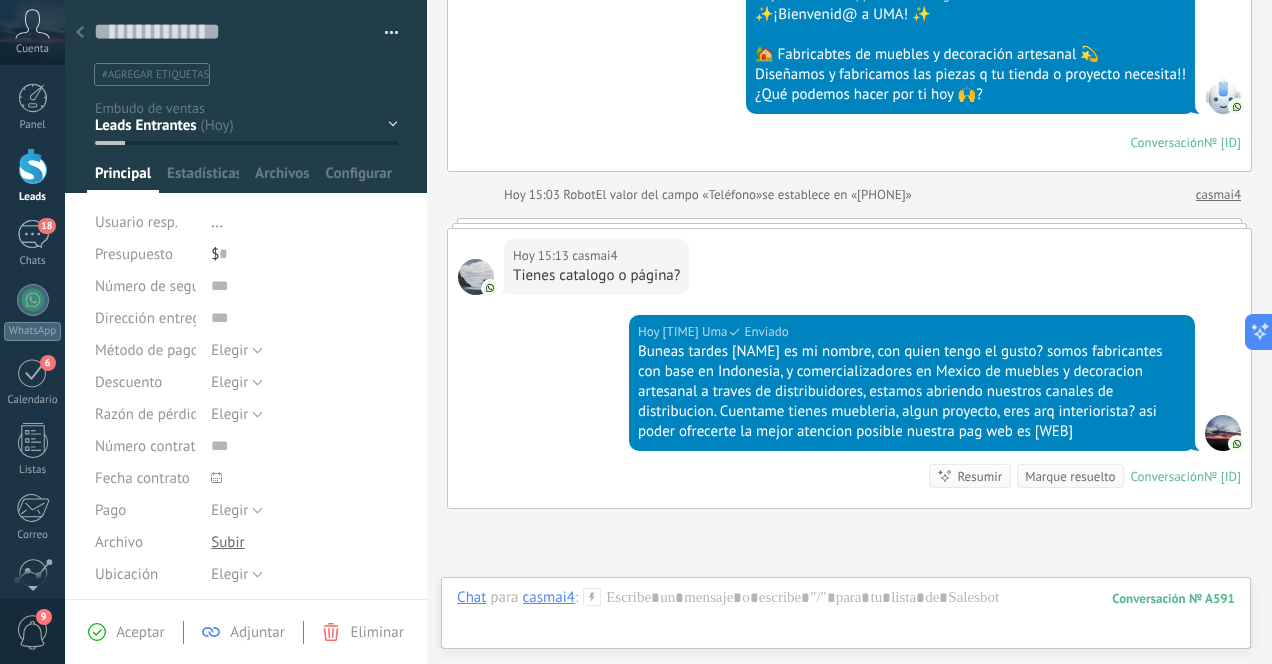 scroll, scrollTop: 553, scrollLeft: 0, axis: vertical 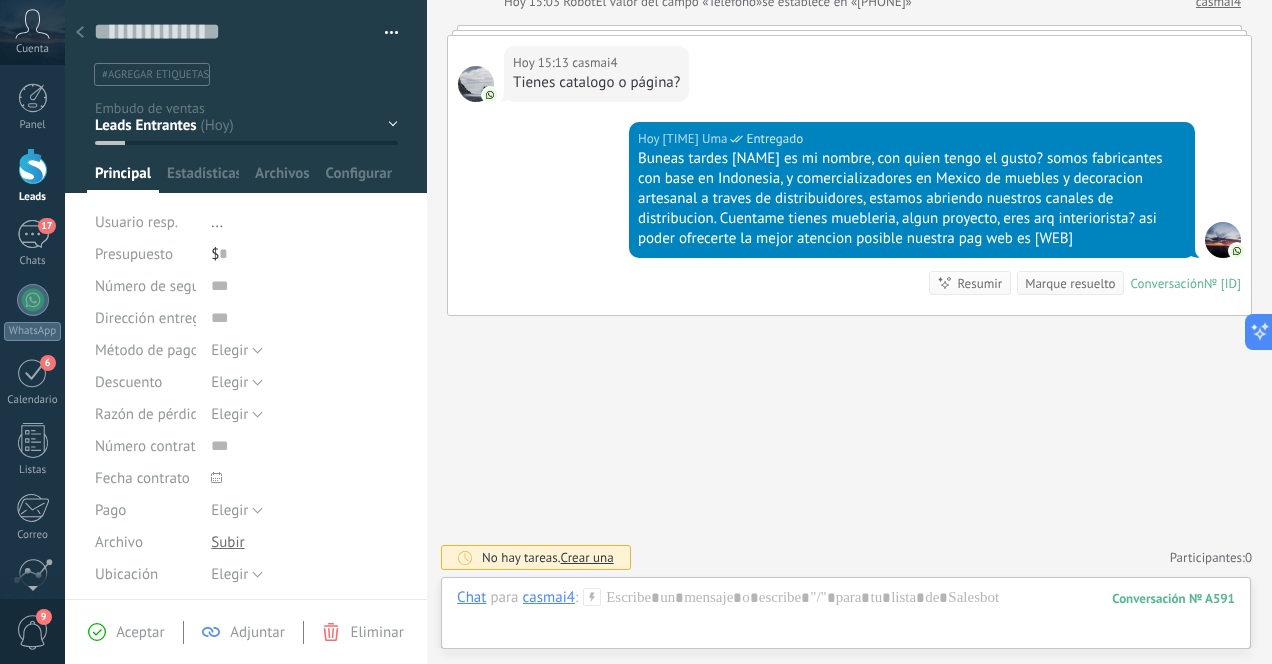 click at bounding box center (80, 33) 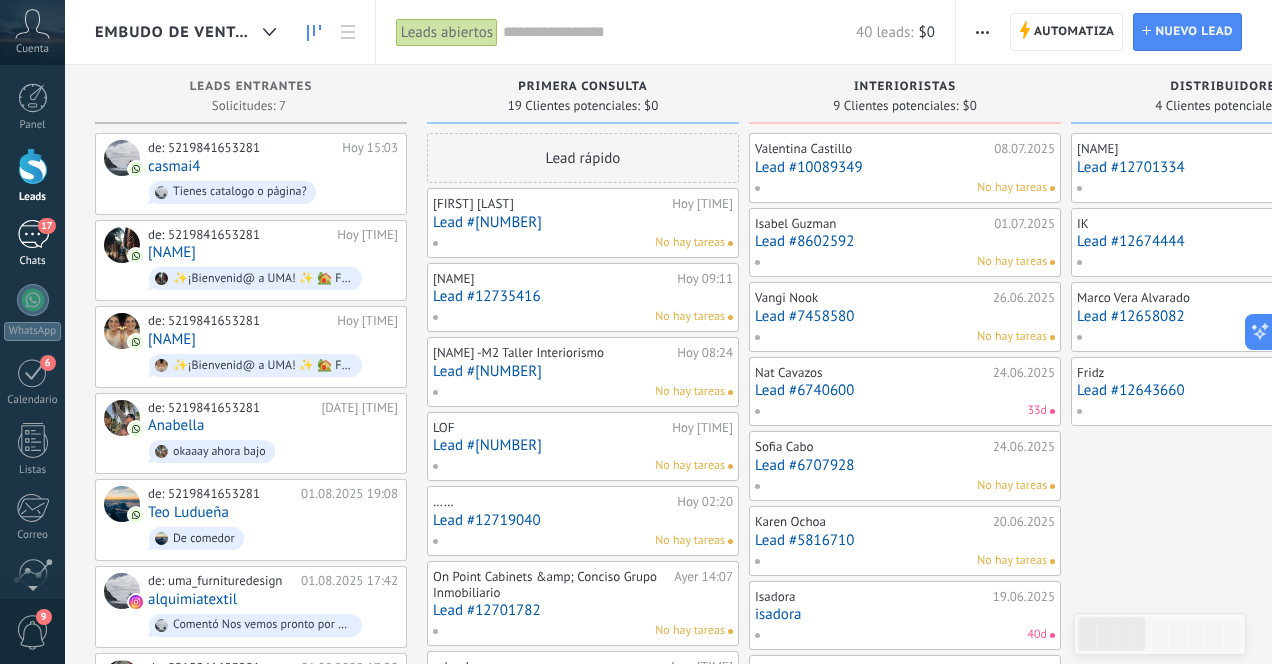 click on "17" at bounding box center (33, 234) 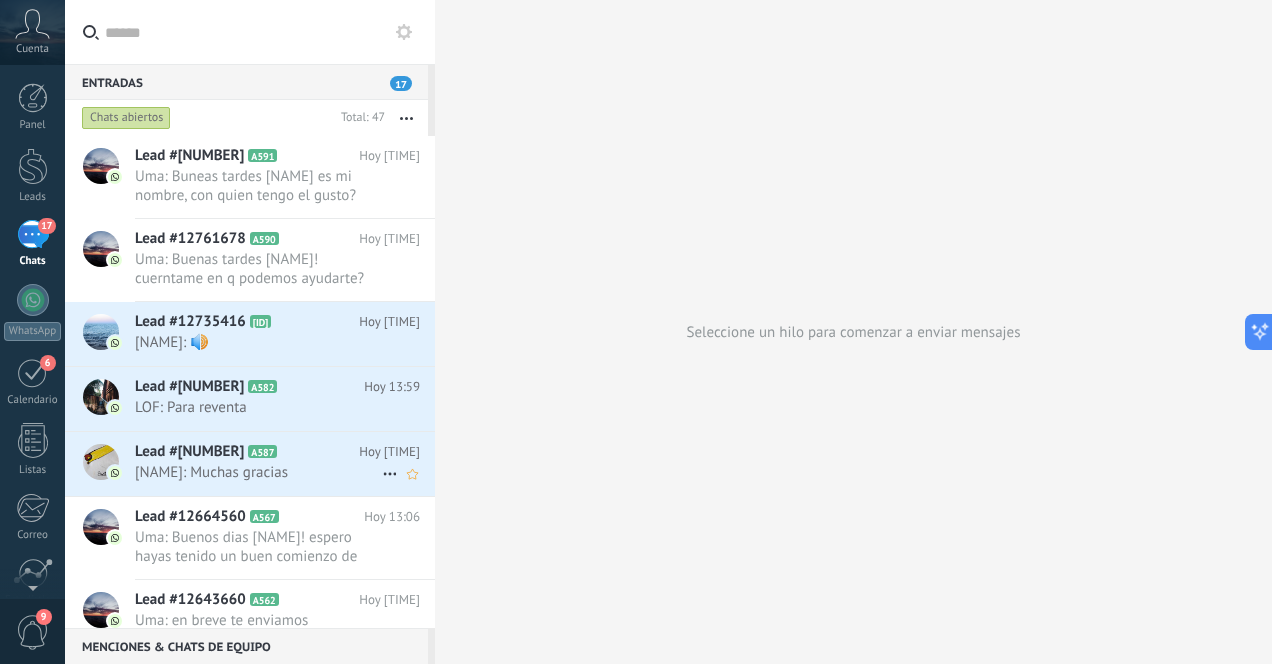click on "[NAME]: Muchas gracias" at bounding box center [258, 472] 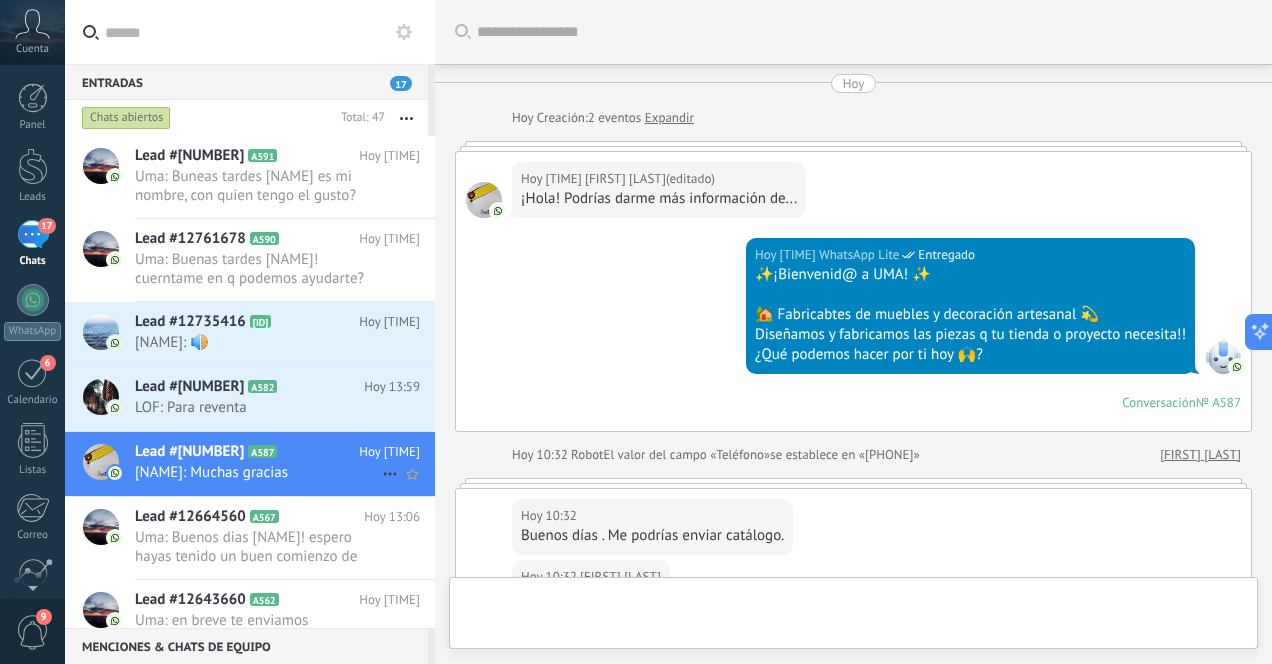 scroll, scrollTop: 918, scrollLeft: 0, axis: vertical 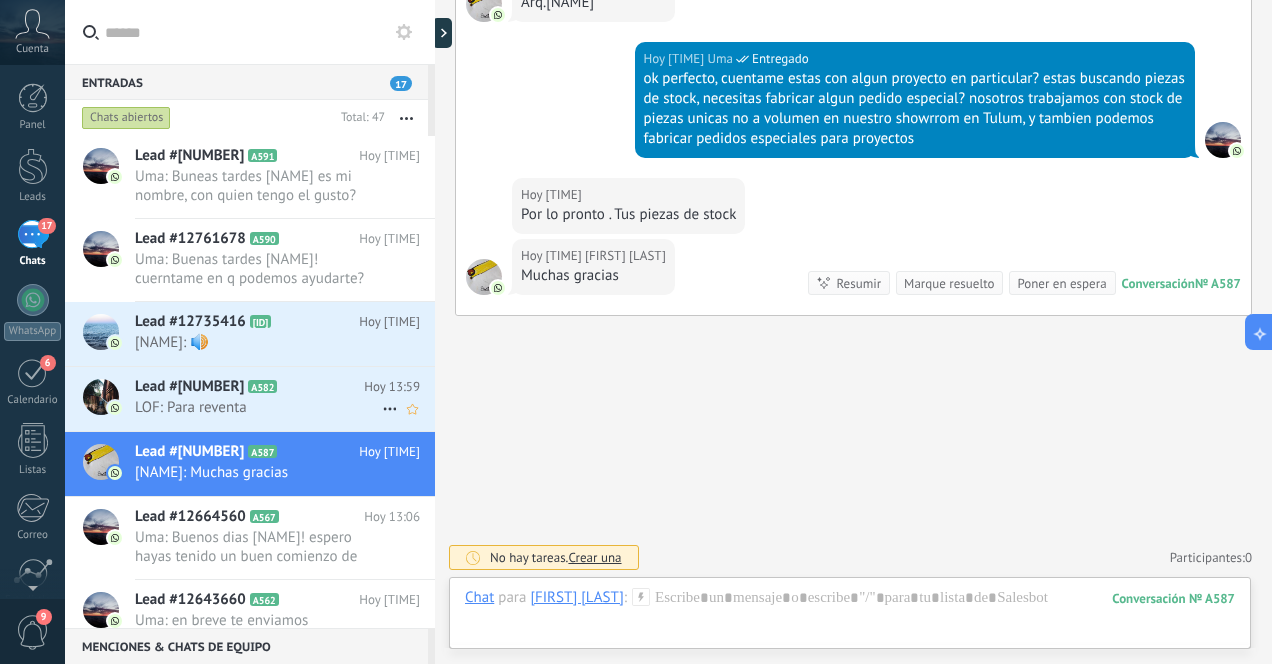 click on "LOF: Para reventa" at bounding box center [258, 407] 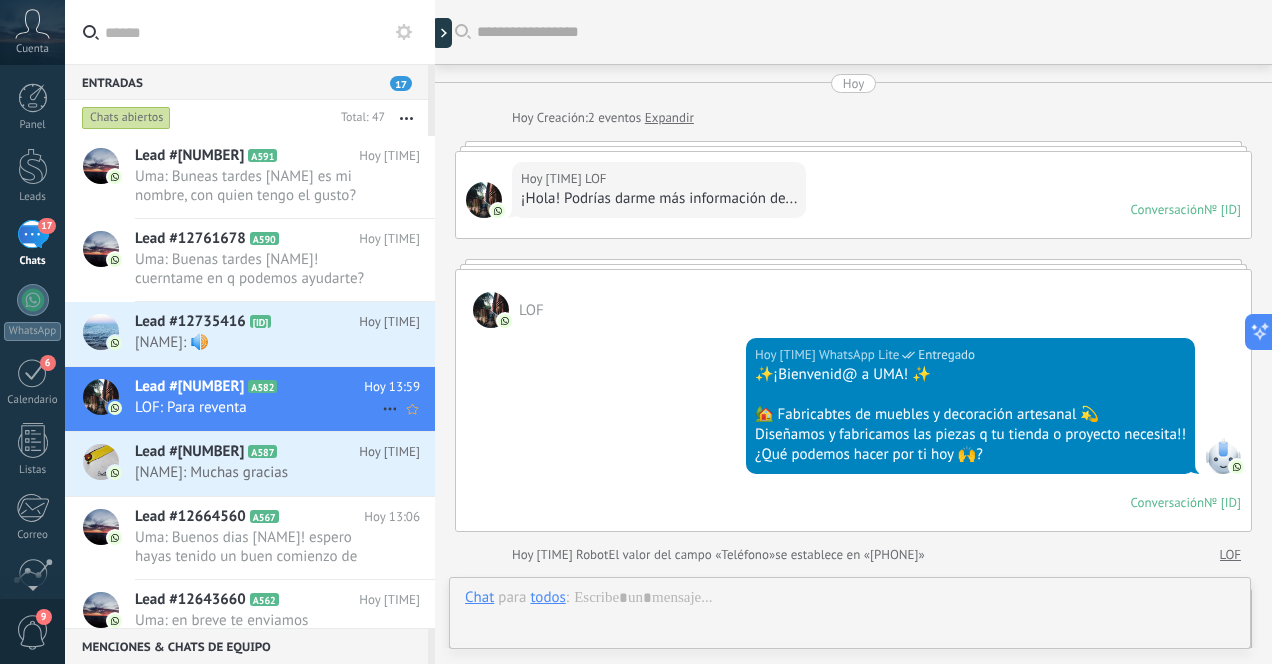 scroll, scrollTop: 1177, scrollLeft: 0, axis: vertical 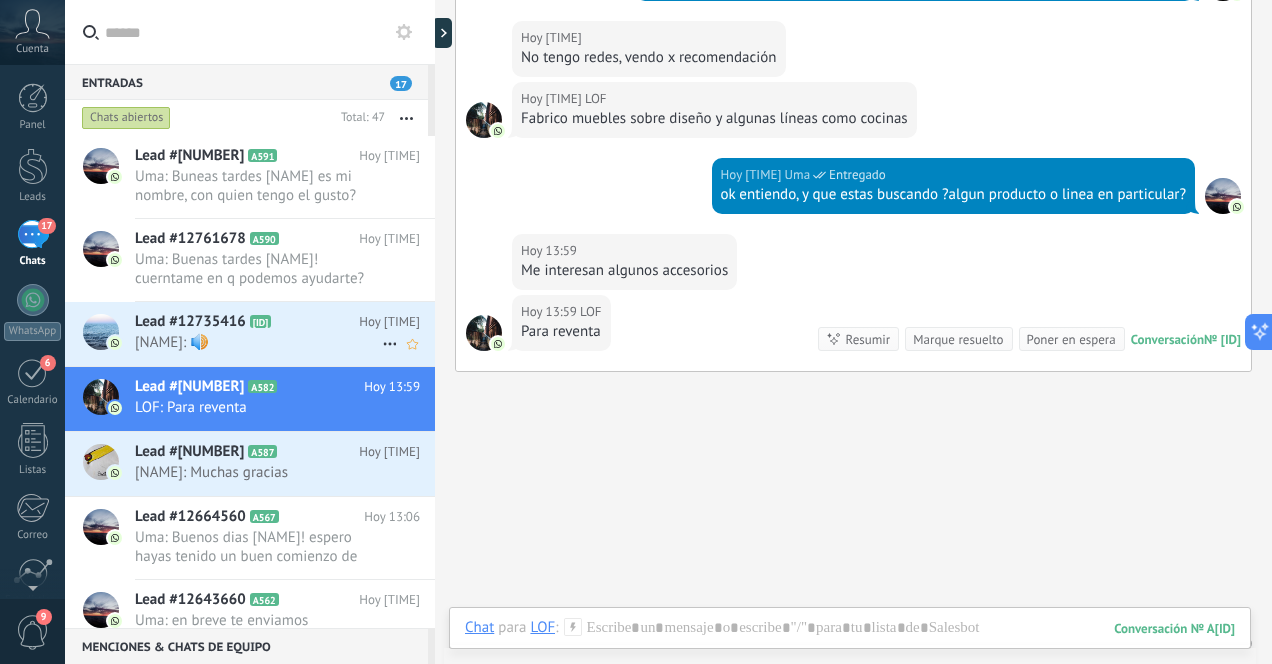 click on "[NAME]: 🔊" at bounding box center (258, 342) 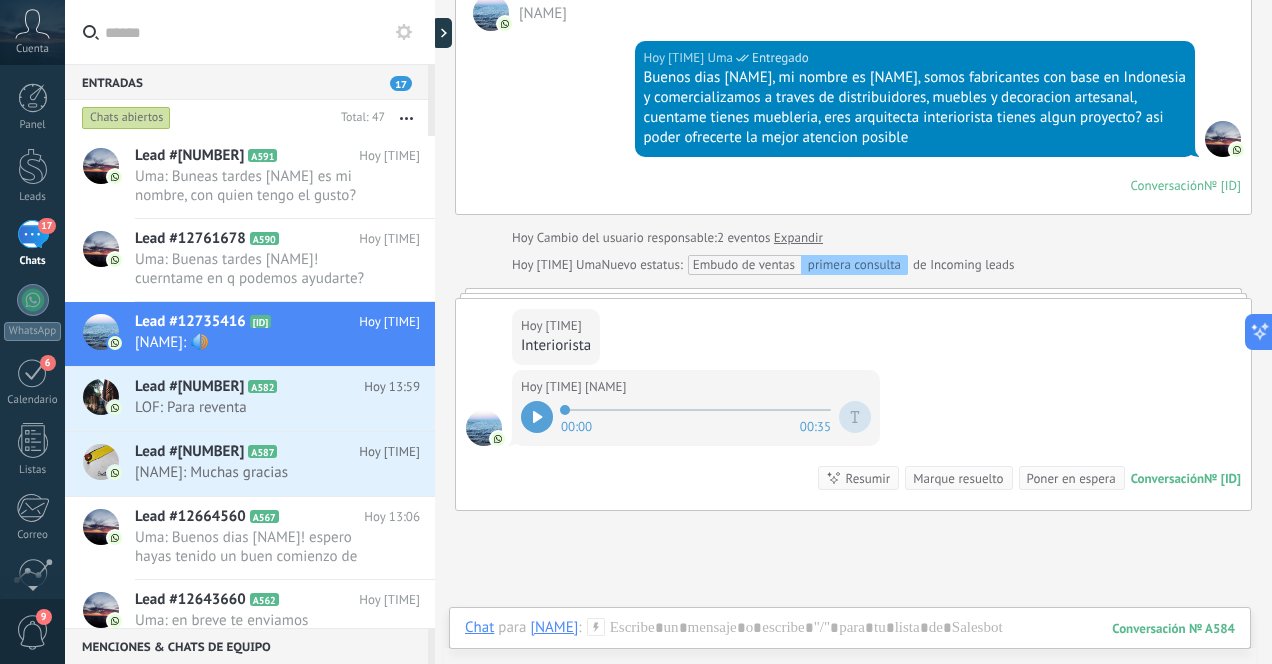 scroll, scrollTop: 556, scrollLeft: 0, axis: vertical 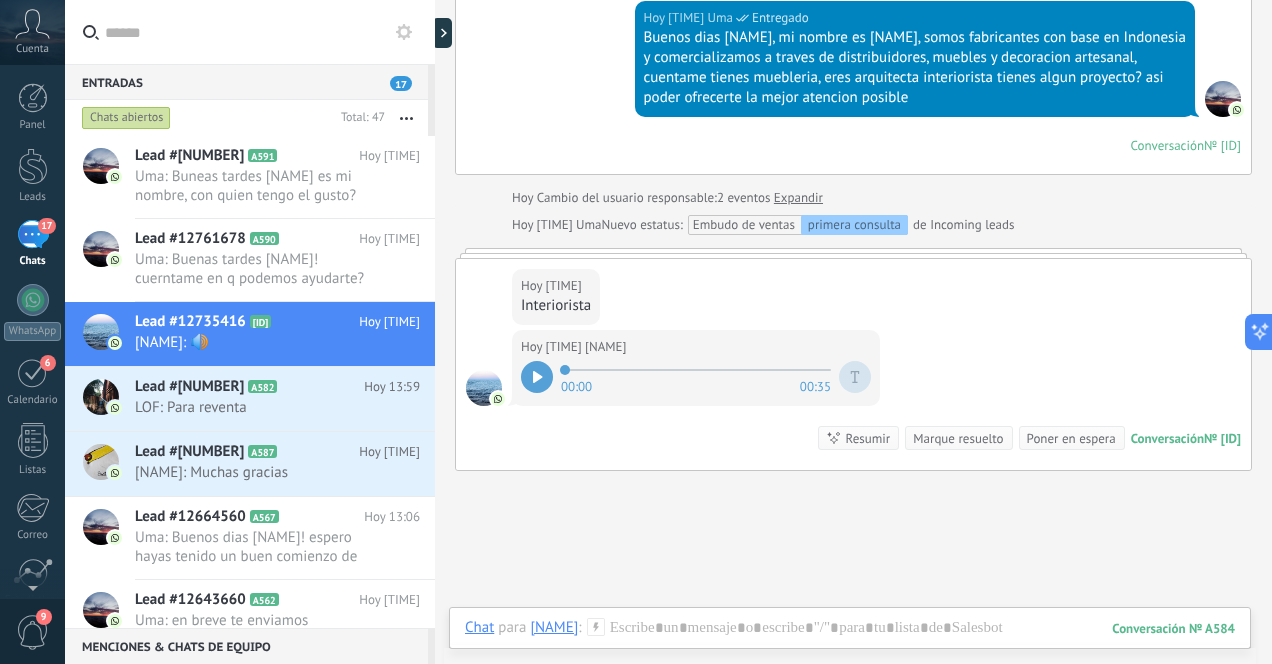 click 